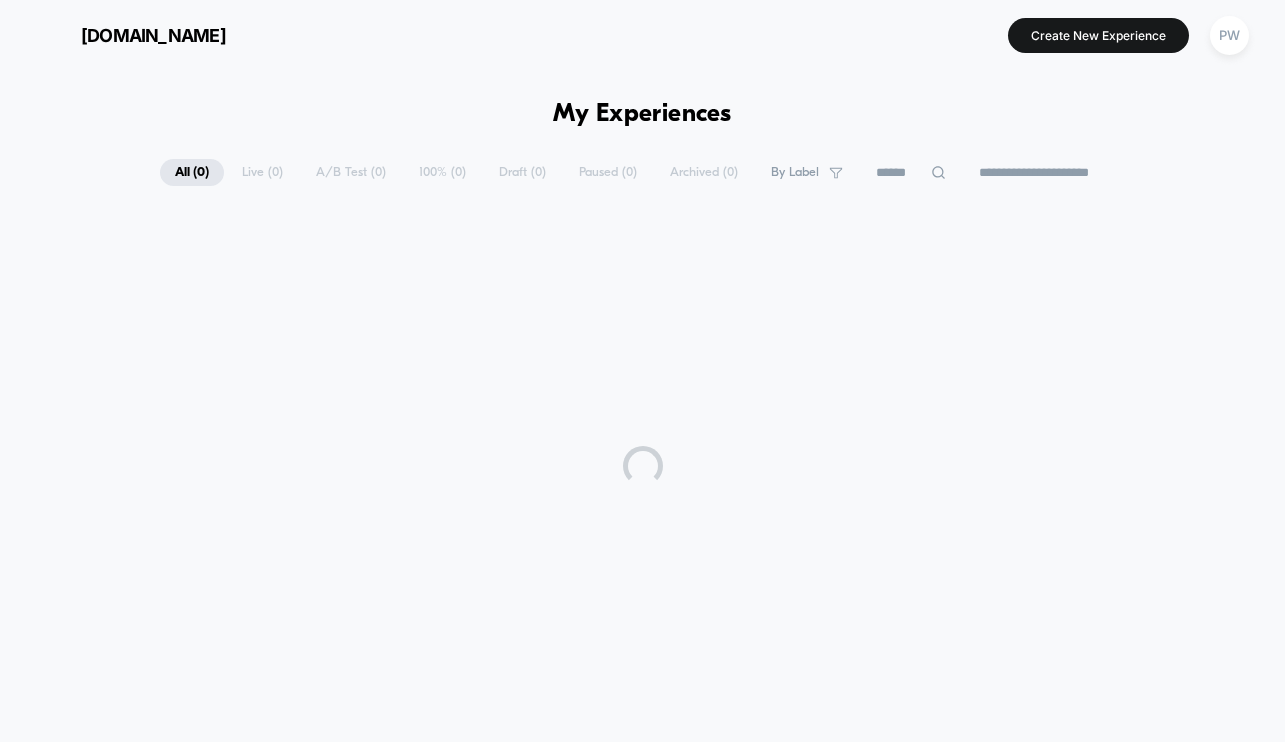 scroll, scrollTop: 0, scrollLeft: 0, axis: both 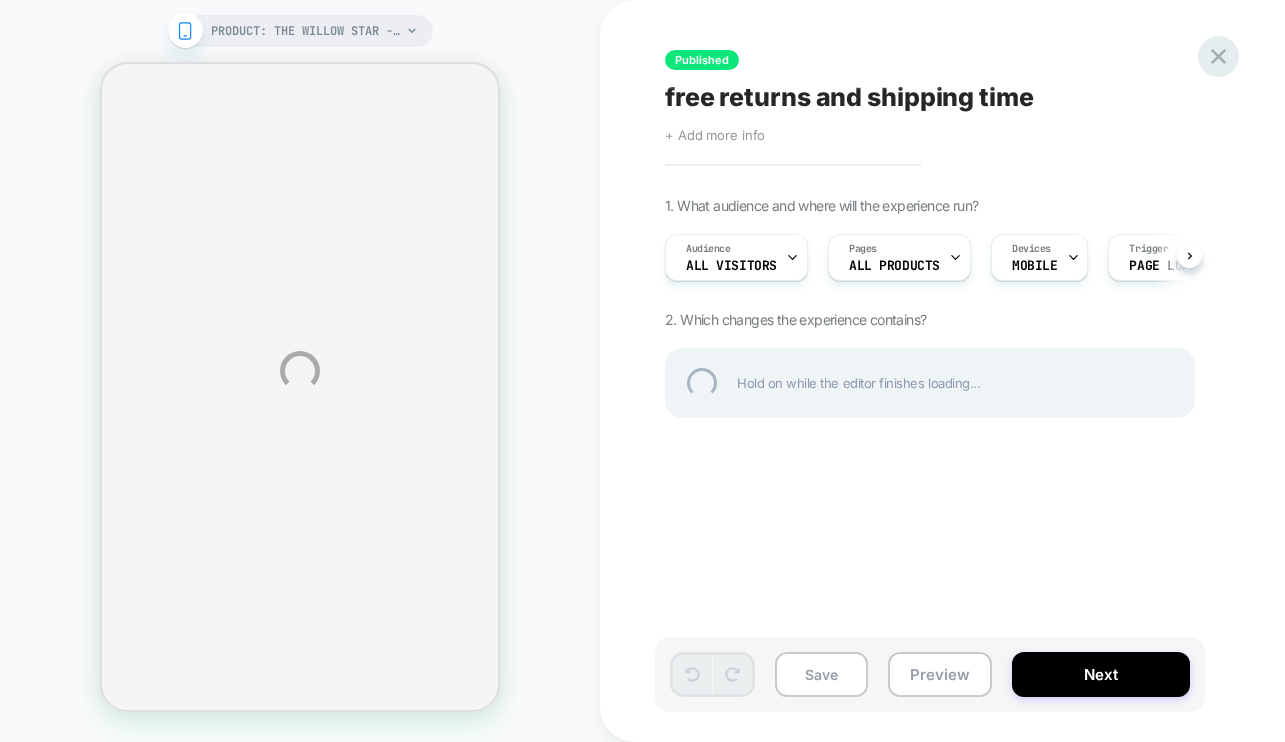 click at bounding box center [1218, 56] 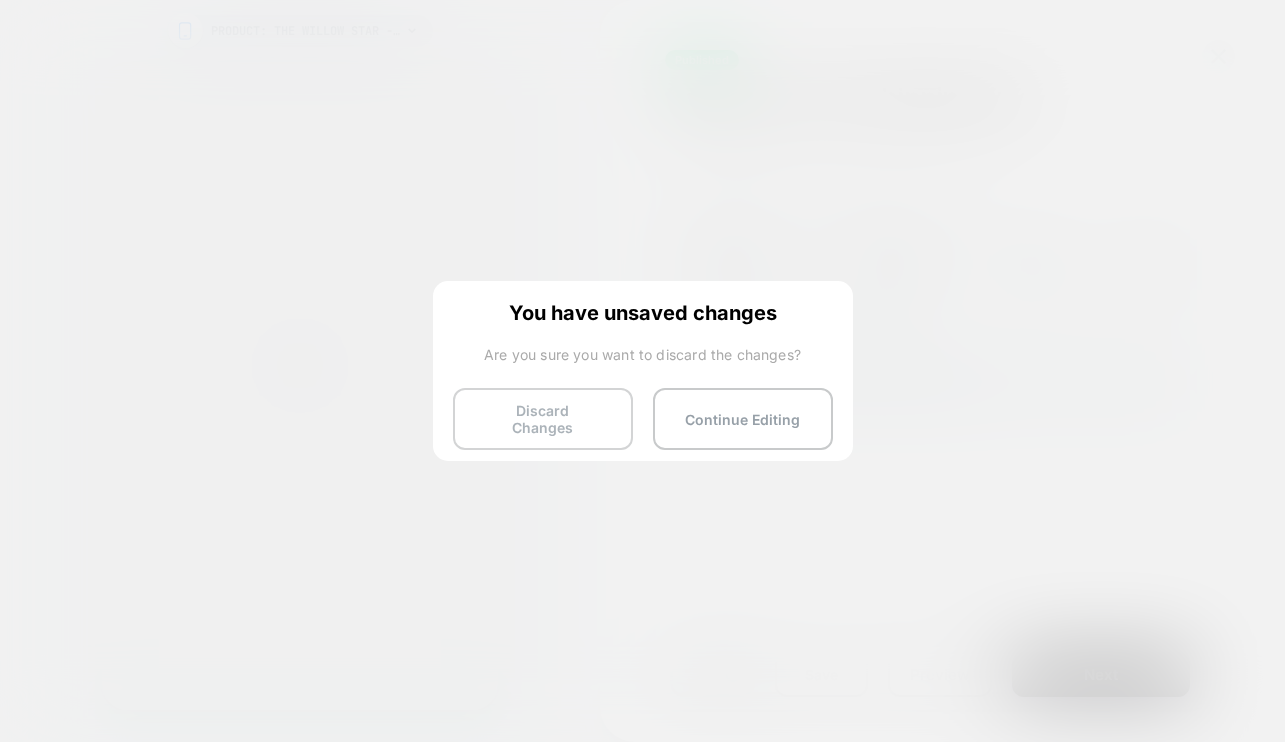 click on "Discard Changes" at bounding box center [543, 419] 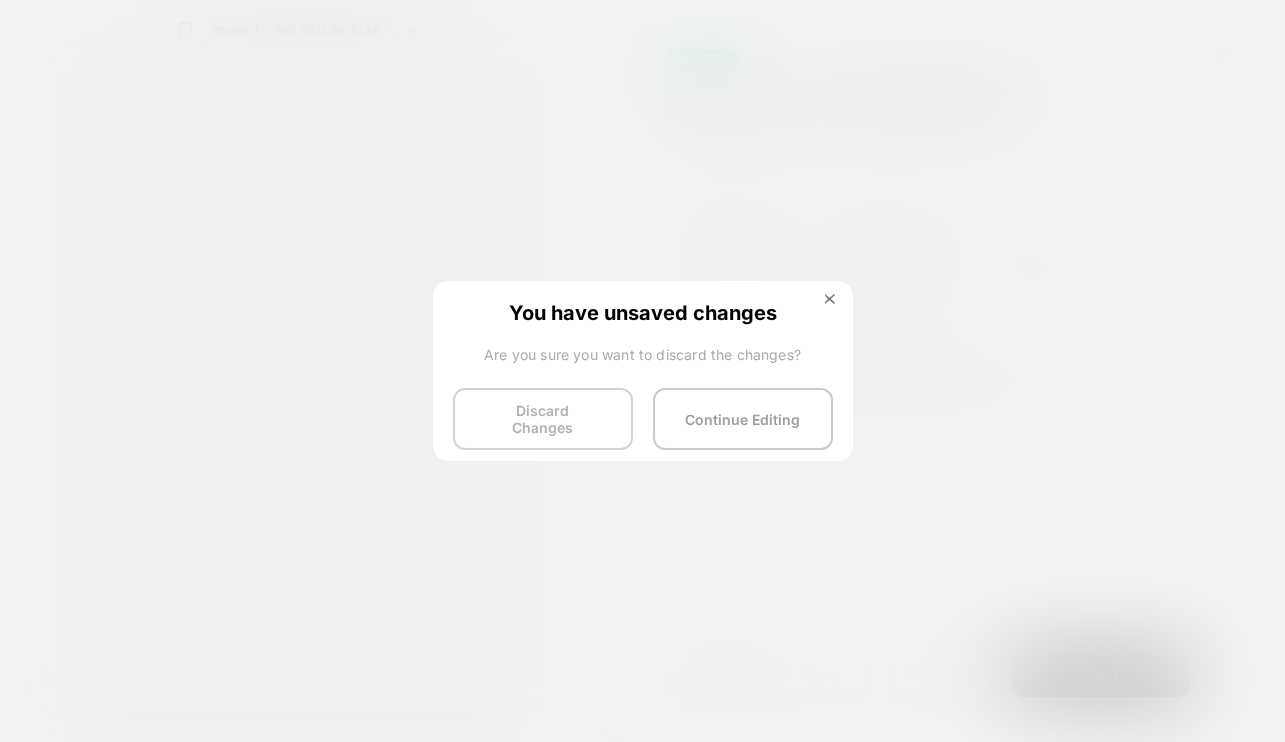 scroll, scrollTop: 0, scrollLeft: 1, axis: horizontal 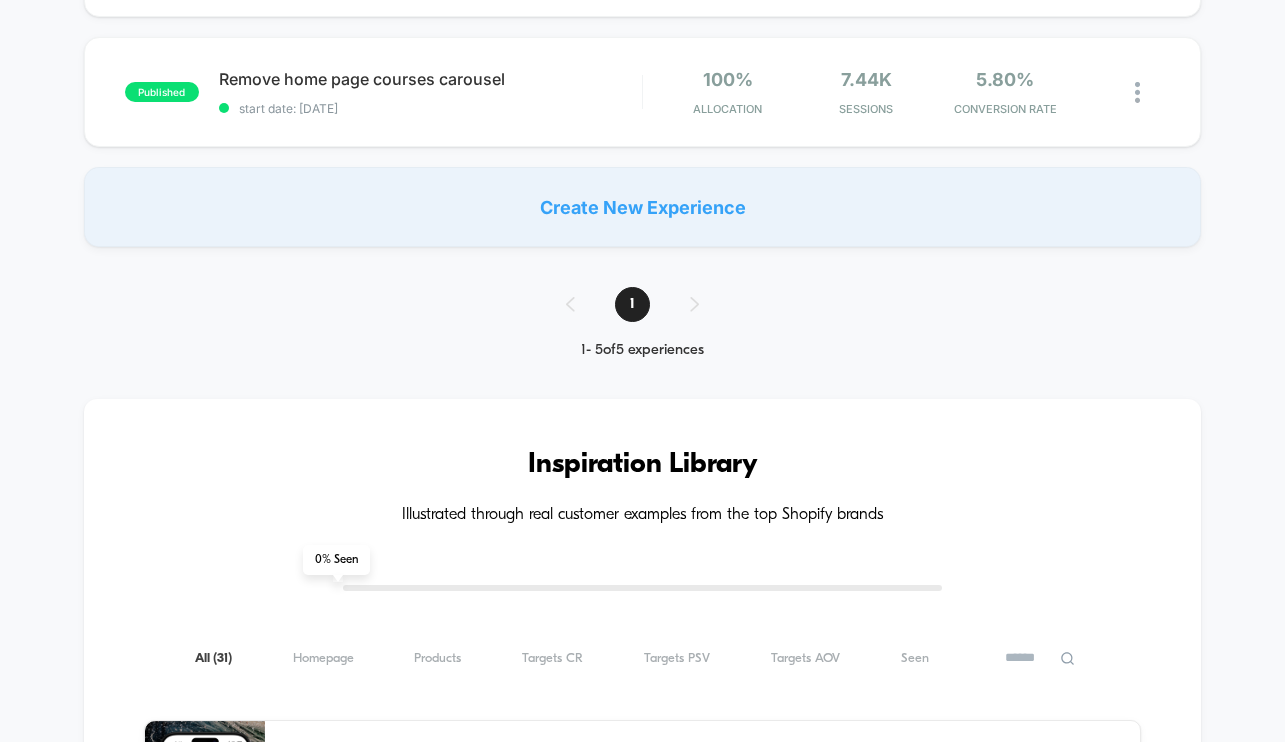 click on "1" at bounding box center (642, 304) 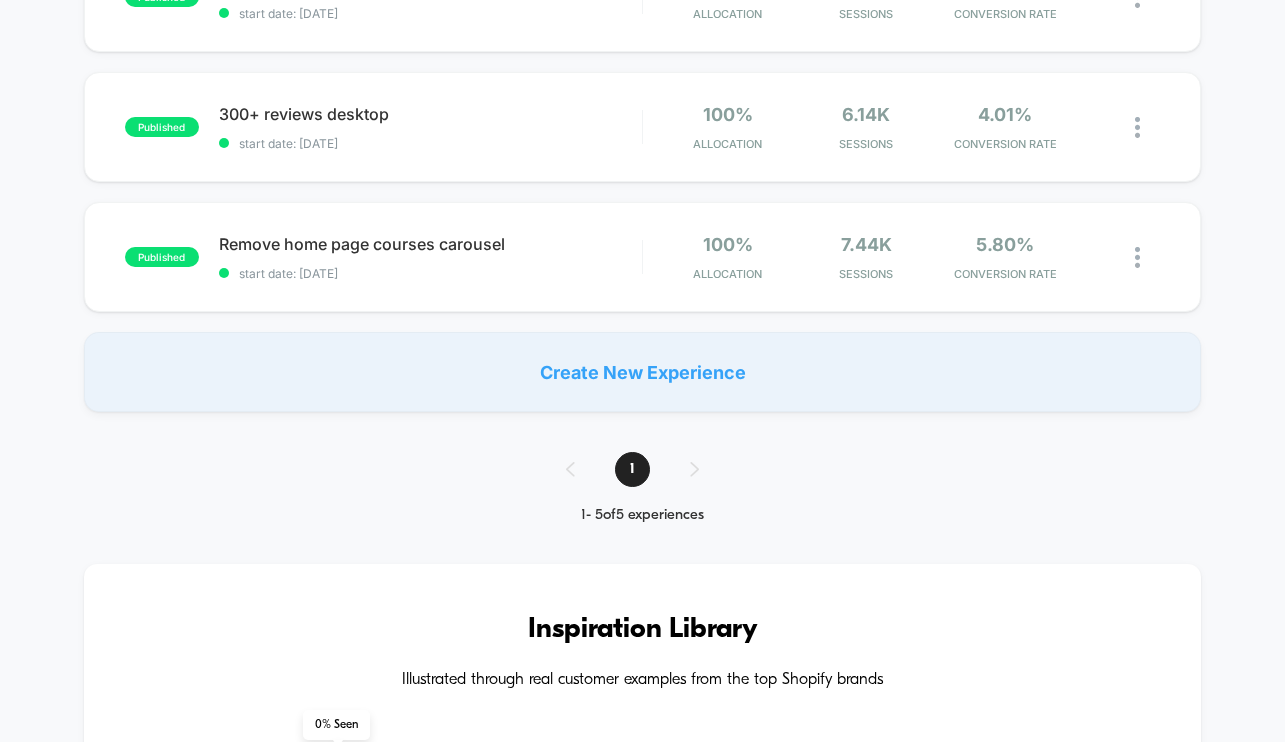 scroll, scrollTop: 559, scrollLeft: 0, axis: vertical 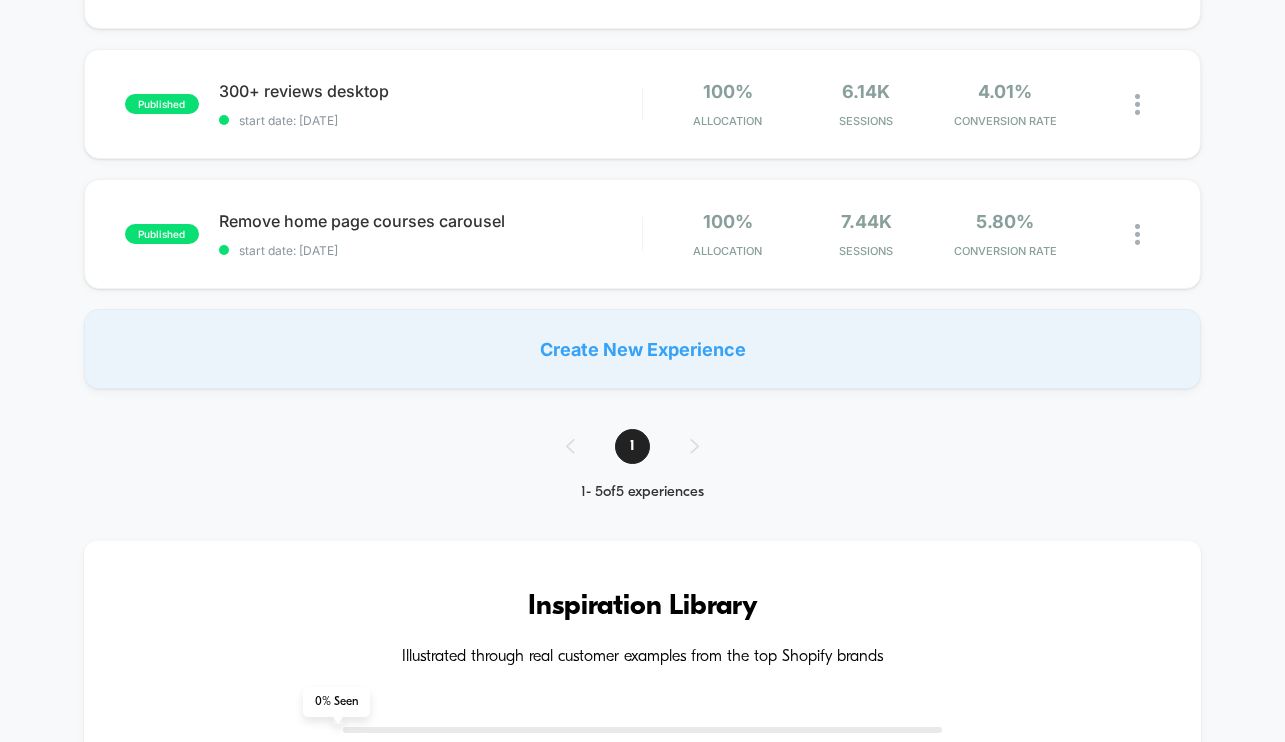 click on "1" at bounding box center [642, 446] 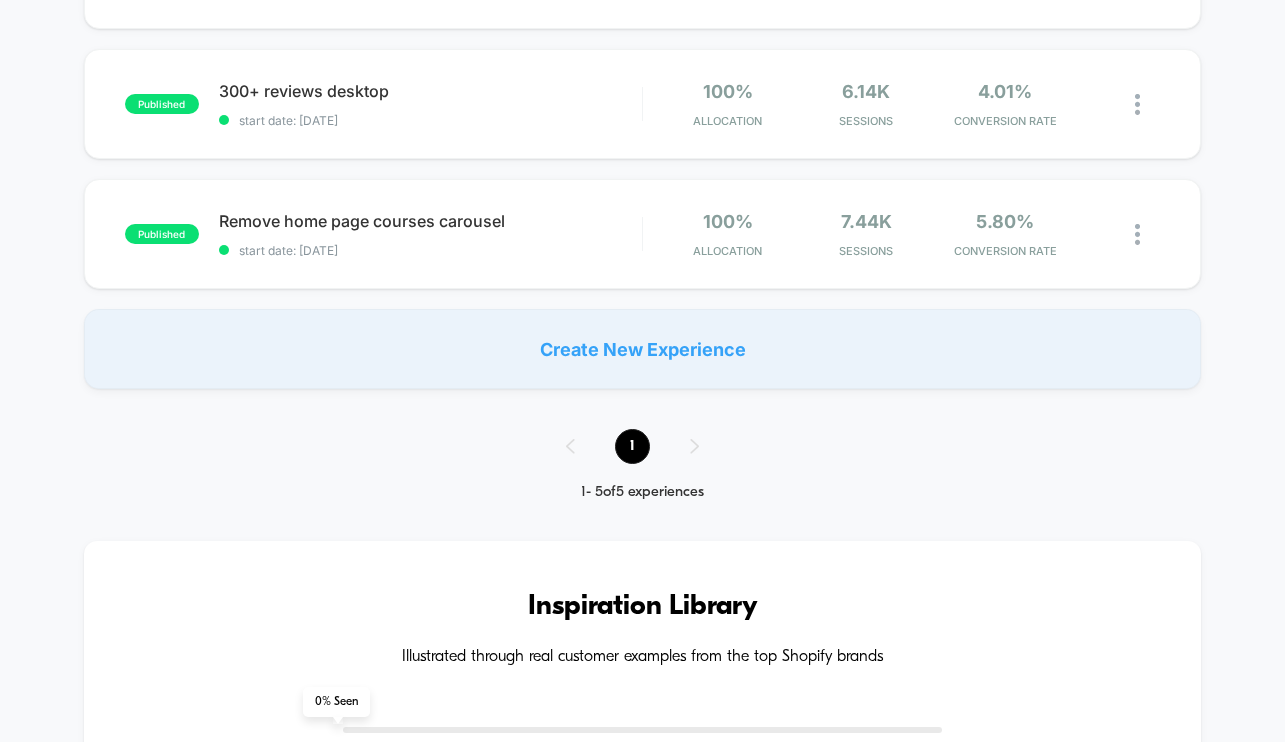 click on "1" at bounding box center (632, 446) 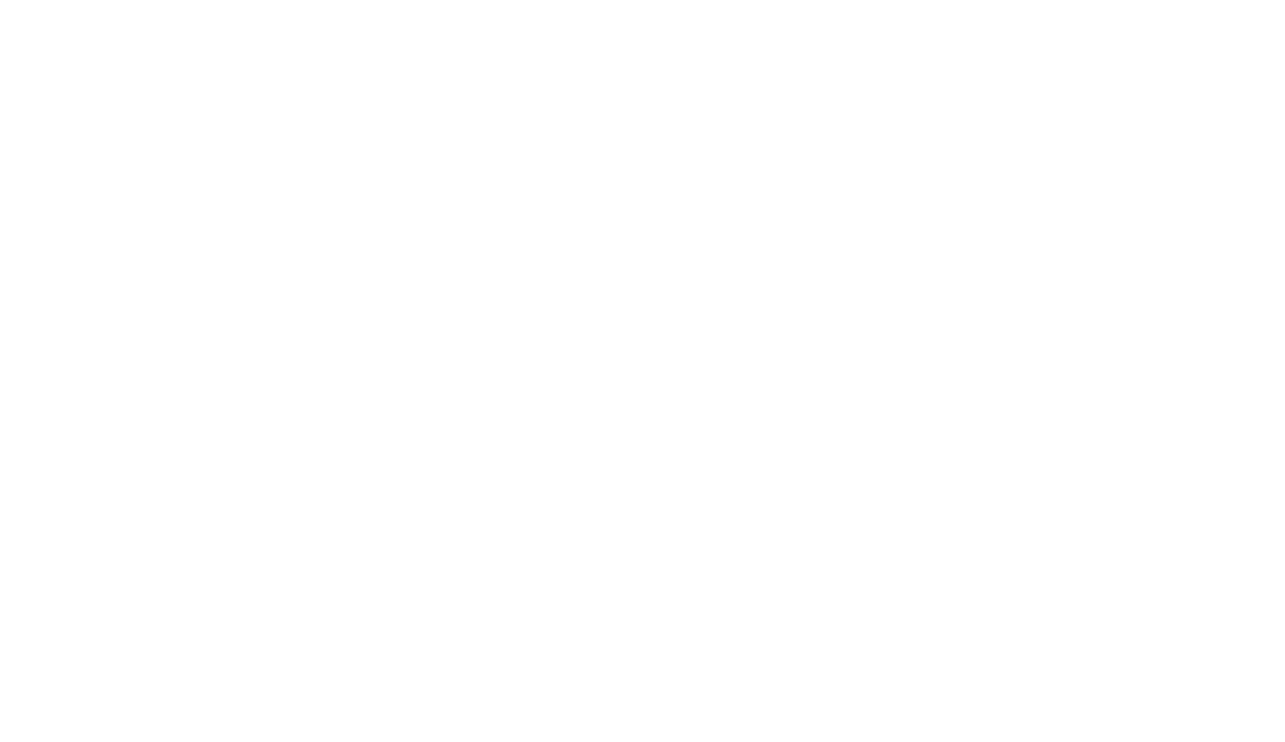scroll, scrollTop: 0, scrollLeft: 0, axis: both 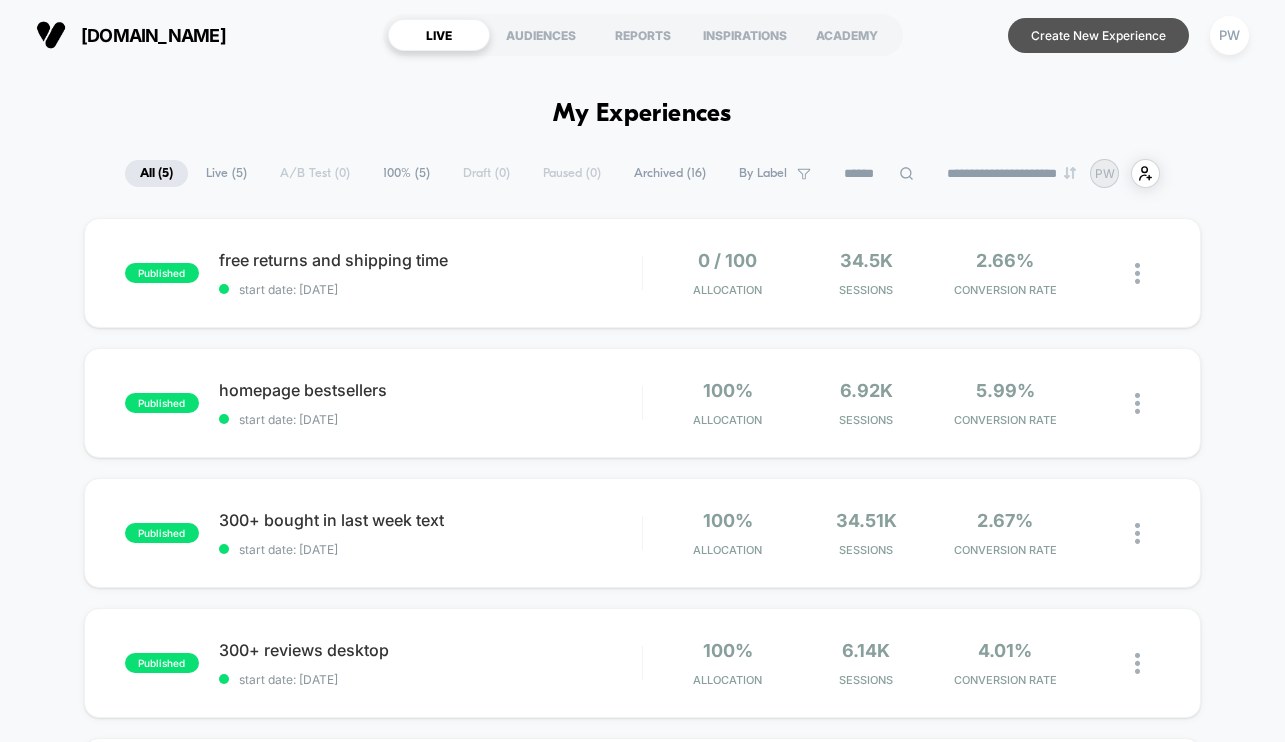 click on "Create New Experience" at bounding box center [1098, 35] 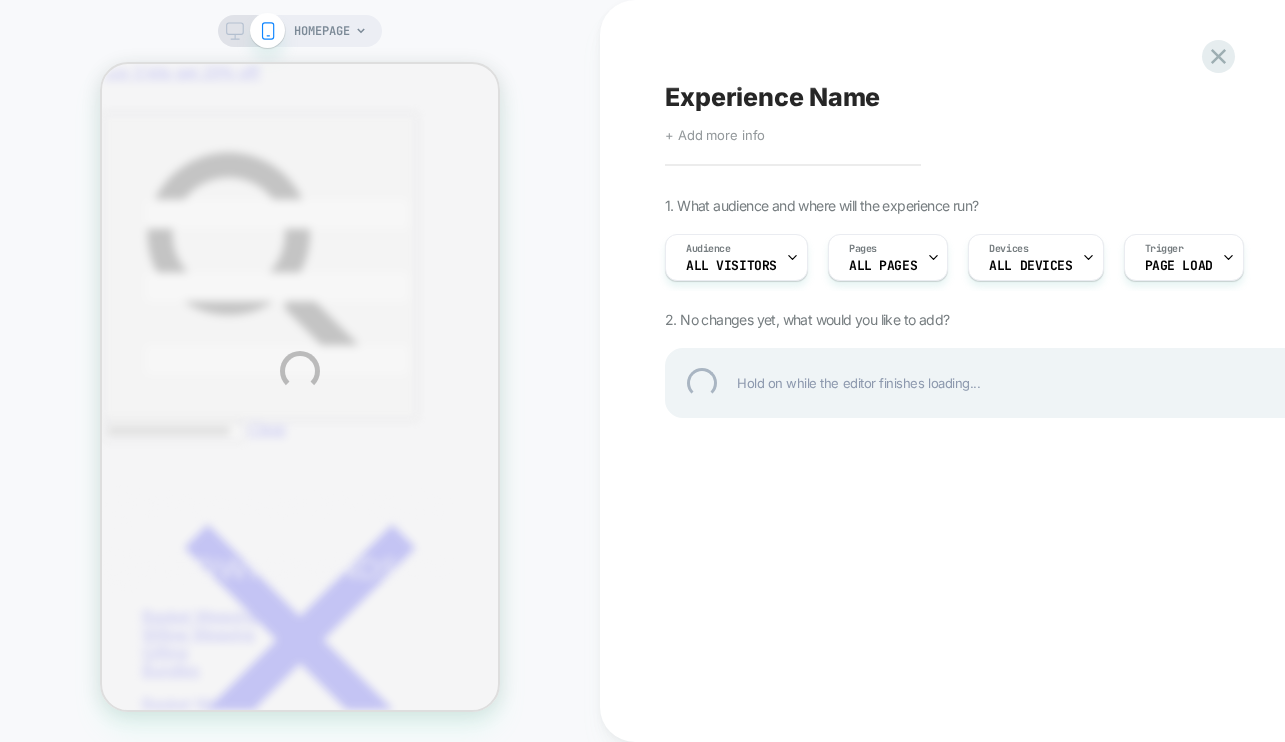 scroll, scrollTop: 0, scrollLeft: 0, axis: both 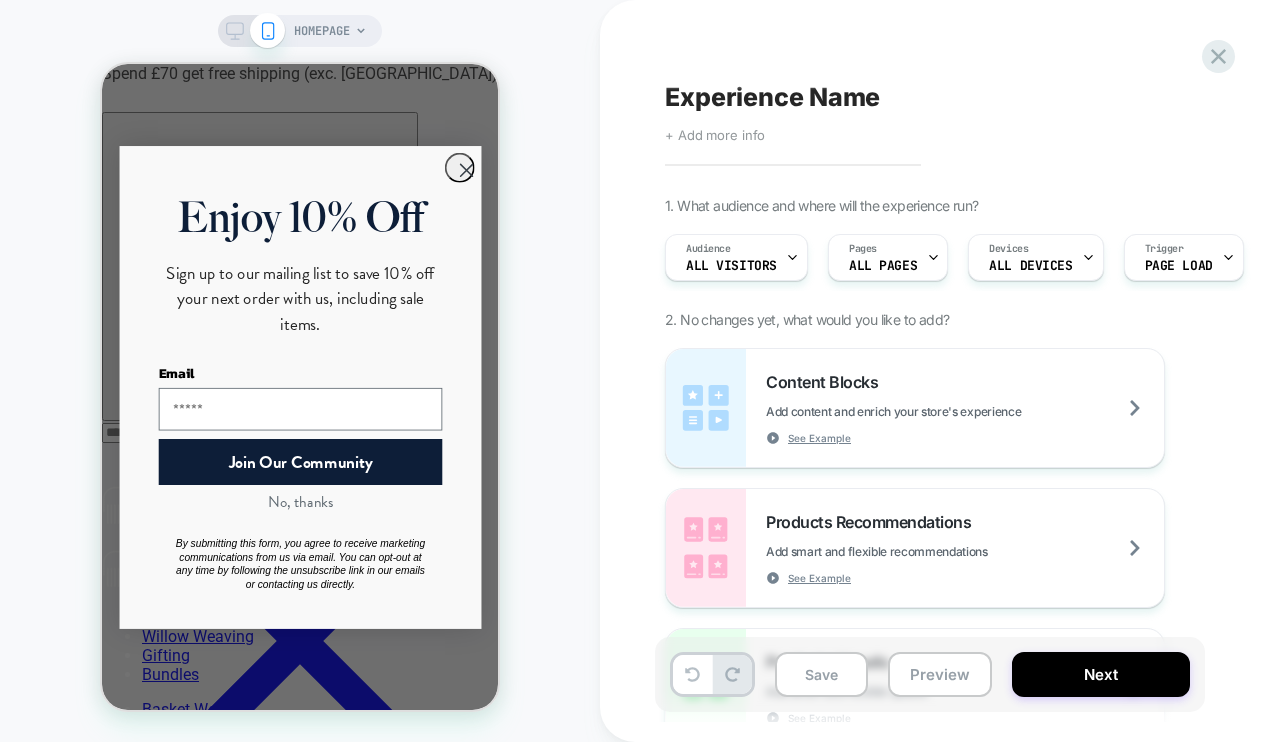 click on "Experience Name" at bounding box center [772, 97] 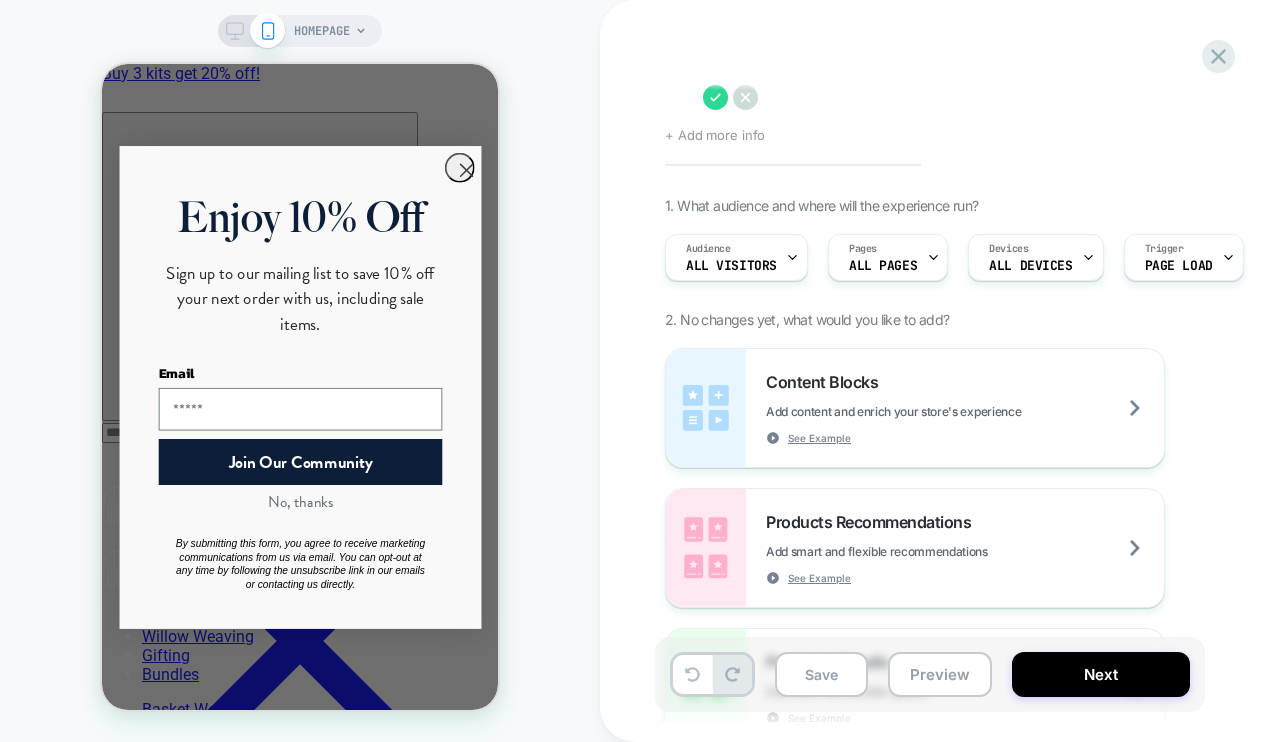 click 